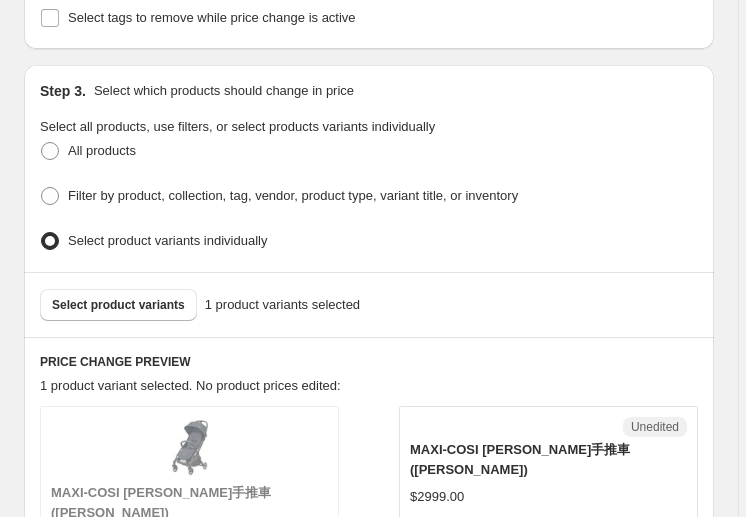 scroll, scrollTop: 466, scrollLeft: 0, axis: vertical 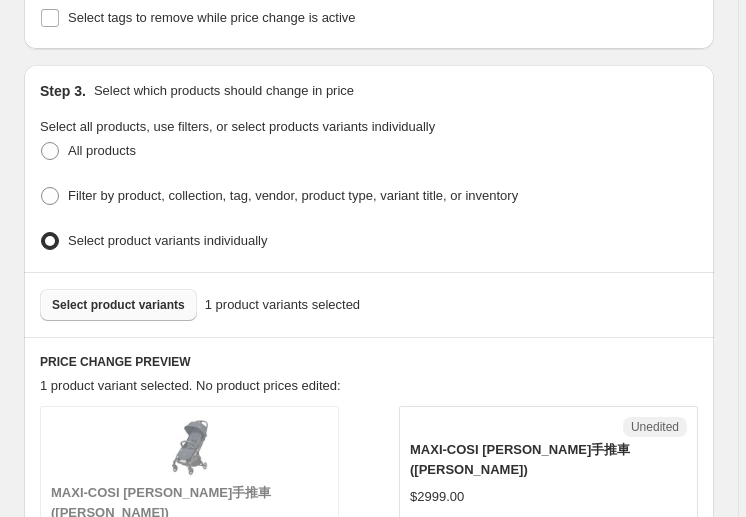 click on "Select product variants" at bounding box center [118, 305] 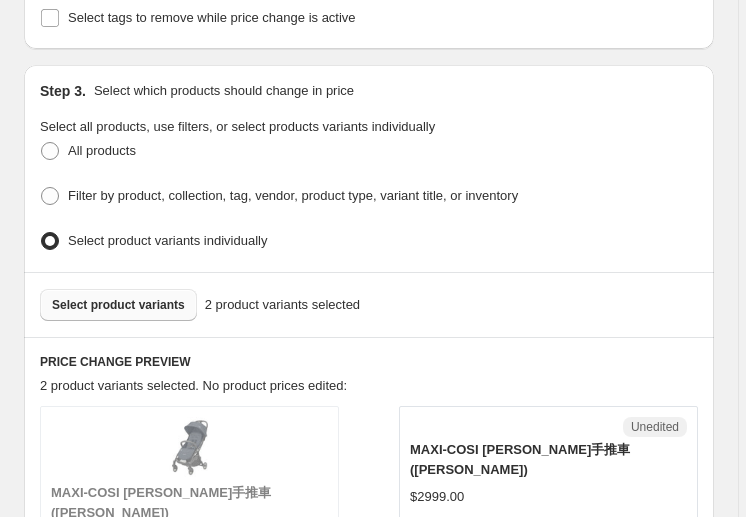 drag, startPoint x: 572, startPoint y: 99, endPoint x: 264, endPoint y: 82, distance: 308.4688 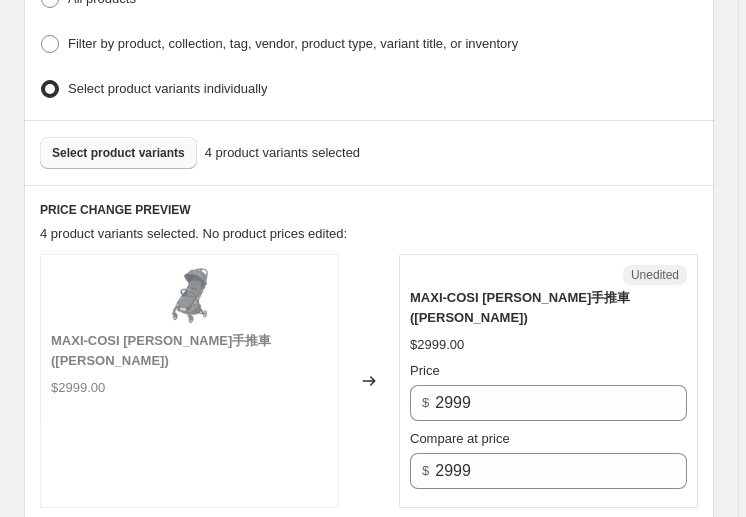 scroll, scrollTop: 600, scrollLeft: 0, axis: vertical 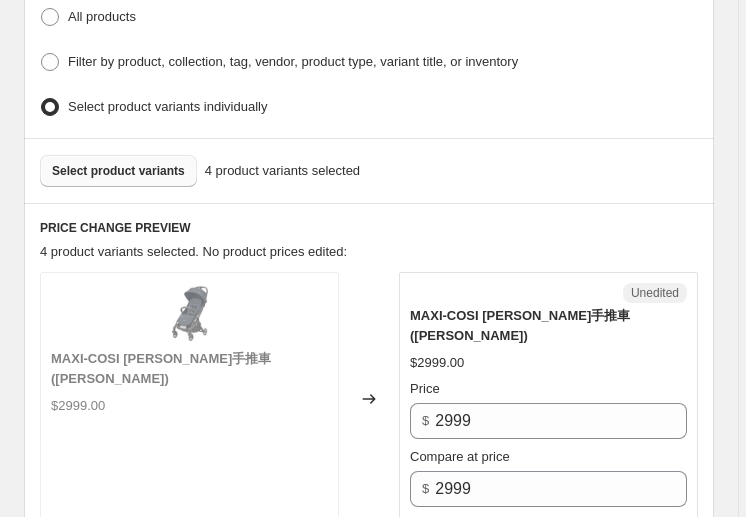 click on "Create new price [MEDICAL_DATA]. This page is ready Create new price [MEDICAL_DATA] Draft Step 1. Optionally give your price [MEDICAL_DATA] a title (eg "March 30% off sale on boots") July EC Exclusive items price schedule This title is just for internal use, customers won't see it Step 2. Select how the prices should change Use bulk price change rules Set product prices individually Use CSV upload Select tags to add while price change is active Select tags to remove while price change is active Step 3. Select which products should change in price Select all products, use filters, or select products variants individually All products Filter by product, collection, tag, vendor, product type, variant title, or inventory Select product variants individually Select product variants 4   product variants selected PRICE CHANGE PREVIEW 4 product variants selected. No product prices edited: MAXI-COSI JAYA 嬰兒手推車 (灰 GREY) $2999.00 Changed to Unedited MAXI-COSI JAYA 嬰兒手推車 (灰 GREY) $2999.00 Price $ 2999 $ 2999" at bounding box center (369, 740) 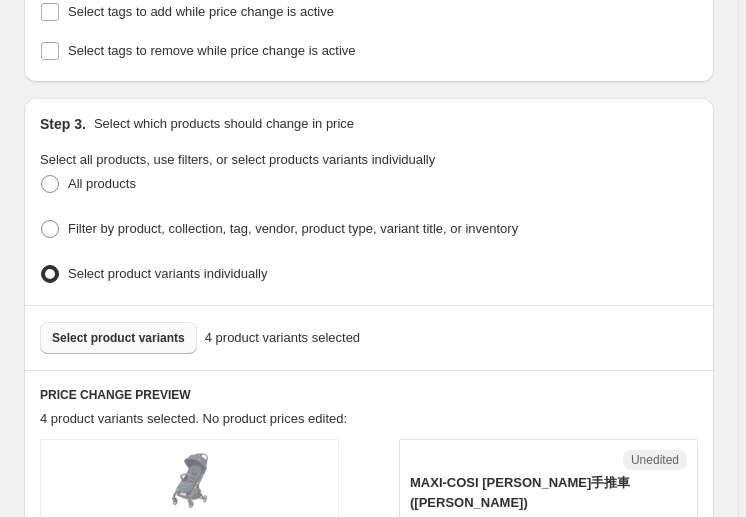 scroll, scrollTop: 400, scrollLeft: 0, axis: vertical 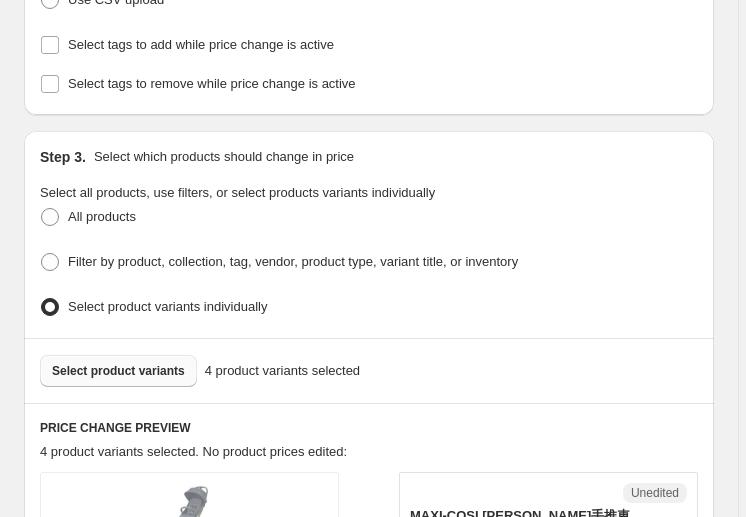 click on "Select product variants" at bounding box center [118, 371] 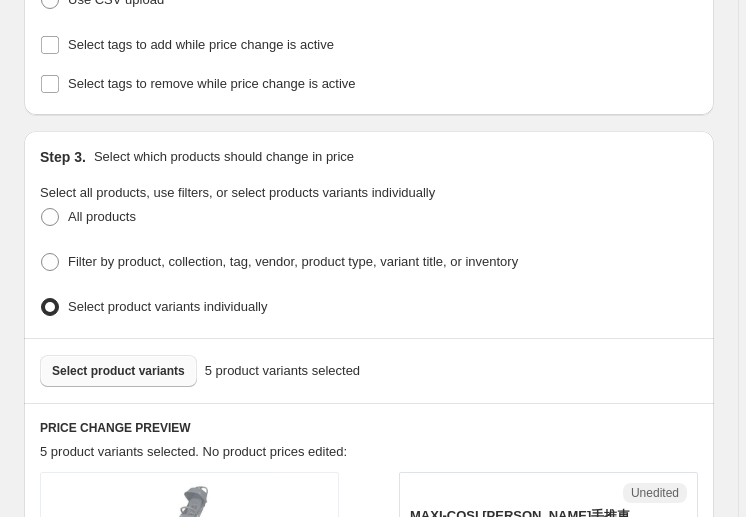 click on "Create new price [MEDICAL_DATA]. This page is ready Create new price [MEDICAL_DATA] Draft Step 1. Optionally give your price [MEDICAL_DATA] a title (eg "March 30% off sale on boots") July EC Exclusive items price schedule This title is just for internal use, customers won't see it Step 2. Select how the prices should change Use bulk price change rules Set product prices individually Use CSV upload Select tags to add while price change is active Select tags to remove while price change is active Step 3. Select which products should change in price Select all products, use filters, or select products variants individually All products Filter by product, collection, tag, vendor, product type, variant title, or inventory Select product variants individually Select product variants 5   product variants selected PRICE CHANGE PREVIEW 5 product variants selected. No product prices edited: MAXI-COSI JAYA 嬰兒手推車 (灰 GREY) $2999.00 Changed to Unedited MAXI-COSI JAYA 嬰兒手推車 (灰 GREY) $2999.00 Price $ 2999 $ 2999" at bounding box center [369, 1072] 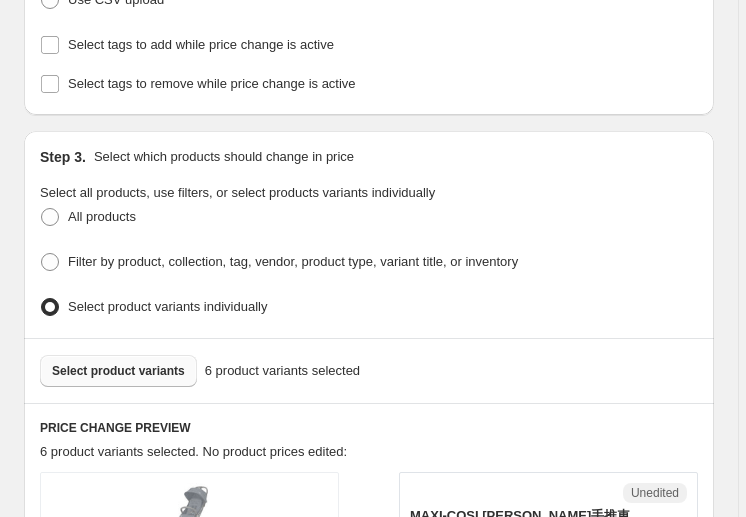 click on "Create new price [MEDICAL_DATA]. This page is ready Create new price [MEDICAL_DATA] Draft Step 1. Optionally give your price [MEDICAL_DATA] a title (eg "March 30% off sale on boots") July EC Exclusive items price schedule This title is just for internal use, customers won't see it Step 2. Select how the prices should change Use bulk price change rules Set product prices individually Use CSV upload Select tags to add while price change is active Select tags to remove while price change is active Step 3. Select which products should change in price Select all products, use filters, or select products variants individually All products Filter by product, collection, tag, vendor, product type, variant title, or inventory Select product variants individually Select product variants 6   product variants selected PRICE CHANGE PREVIEW 6 product variants selected. No product prices edited: MAXI-COSI JAYA 嬰兒手推車 (灰 GREY) $2999.00 Changed to Unedited MAXI-COSI JAYA 嬰兒手推車 (灰 GREY) $2999.00 Price $ 2999 $ 2999" at bounding box center [369, 1204] 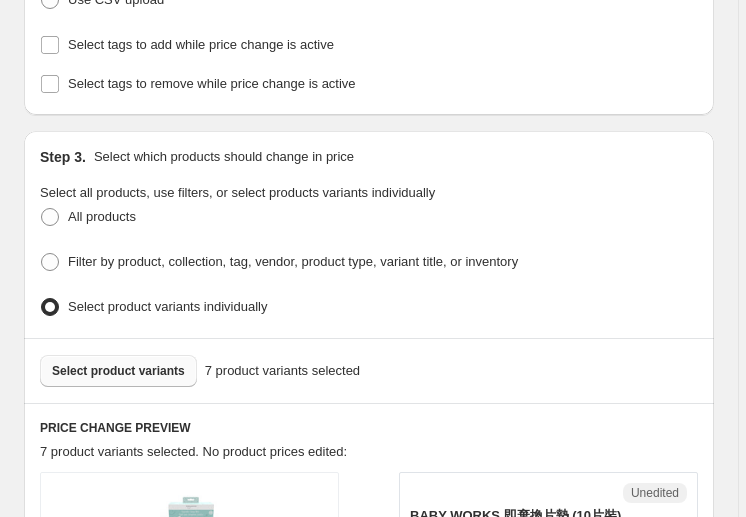 drag, startPoint x: 514, startPoint y: 192, endPoint x: 468, endPoint y: 192, distance: 46 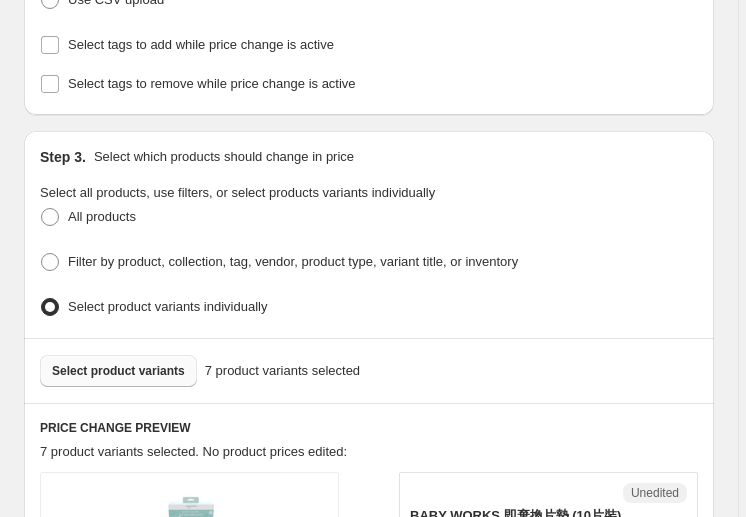 click on "Select product variants" at bounding box center (118, 371) 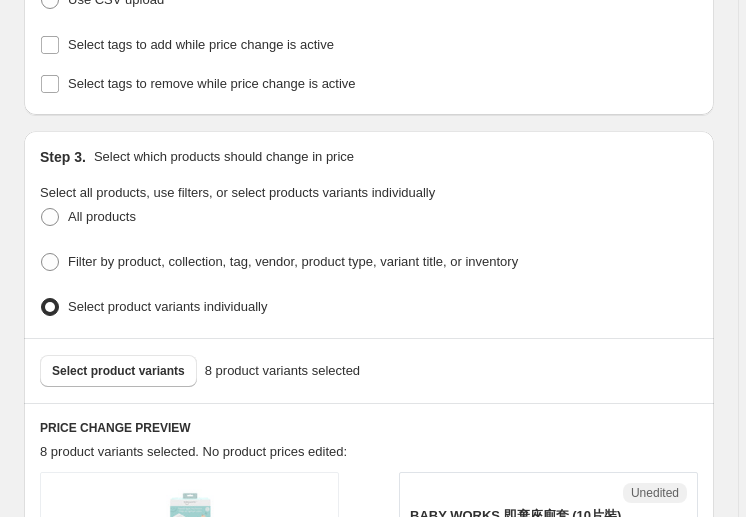 click on "Select product variants 8   product variants selected" at bounding box center [369, 371] 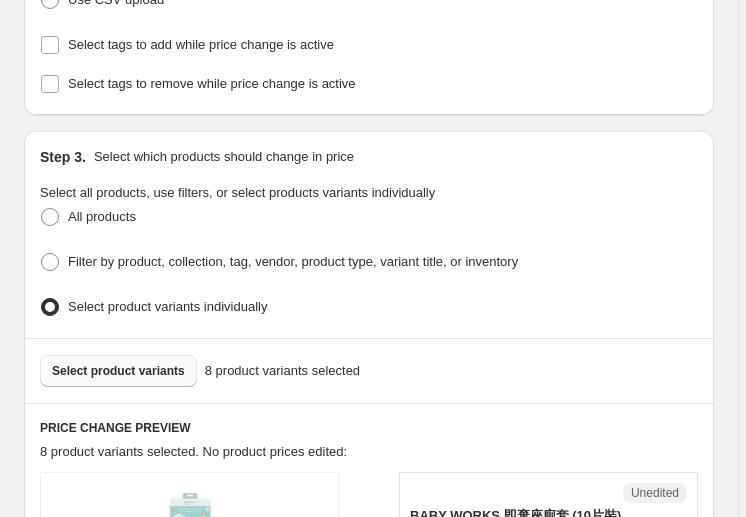 click on "Select product variants" at bounding box center (118, 371) 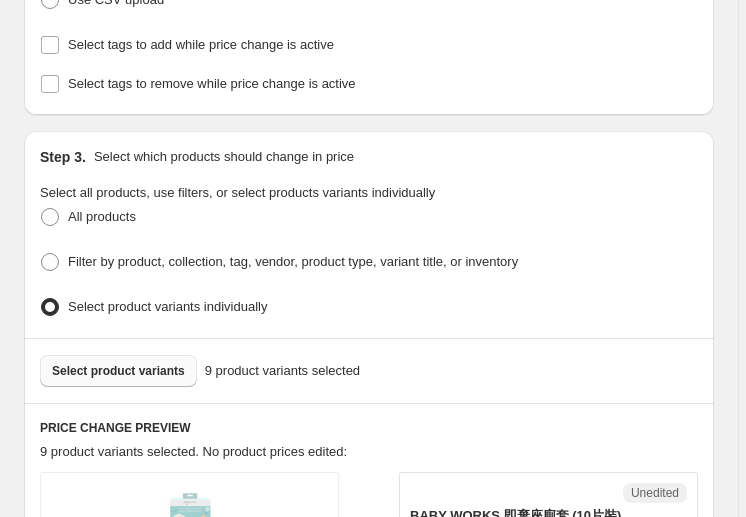 click on "55" at bounding box center (561, 601) 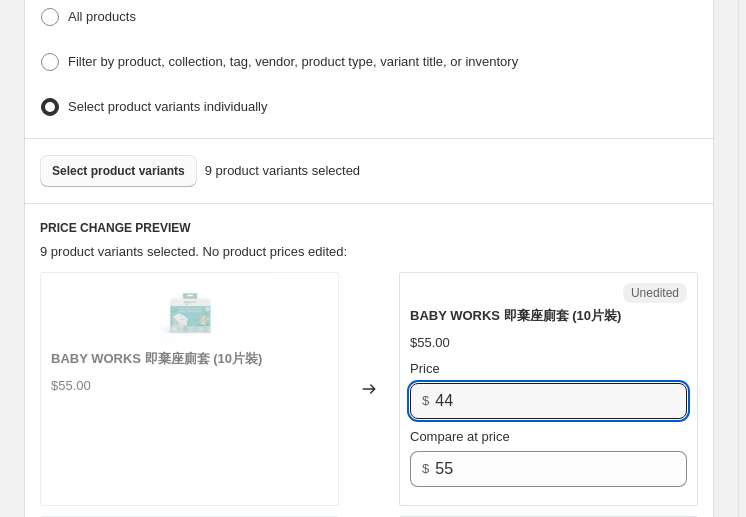 type on "44" 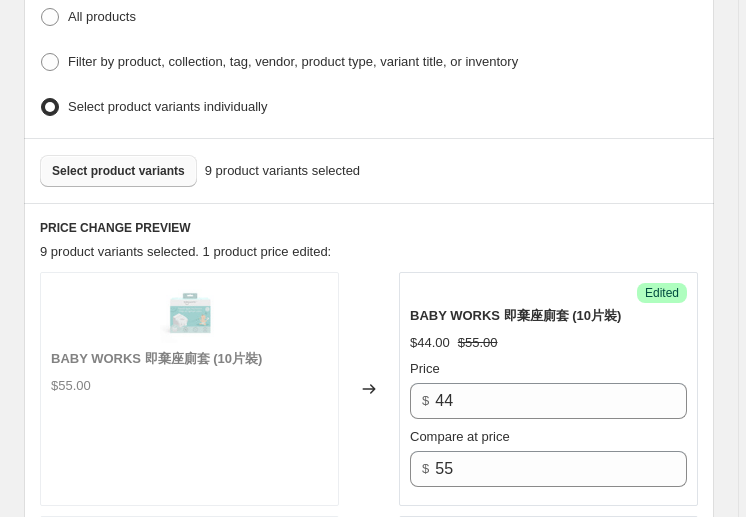click on "199" at bounding box center [561, 665] 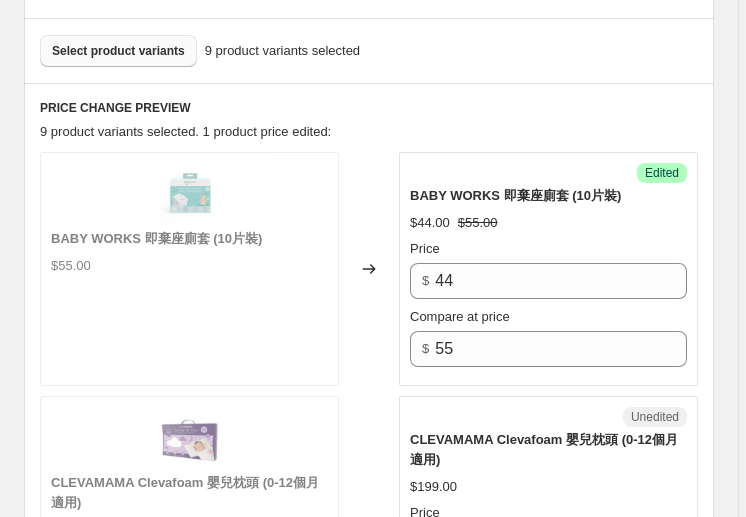 scroll, scrollTop: 800, scrollLeft: 0, axis: vertical 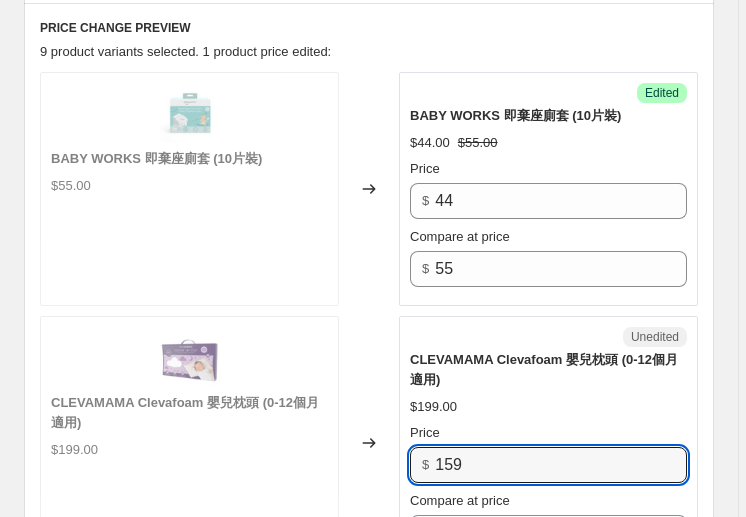 type on "159" 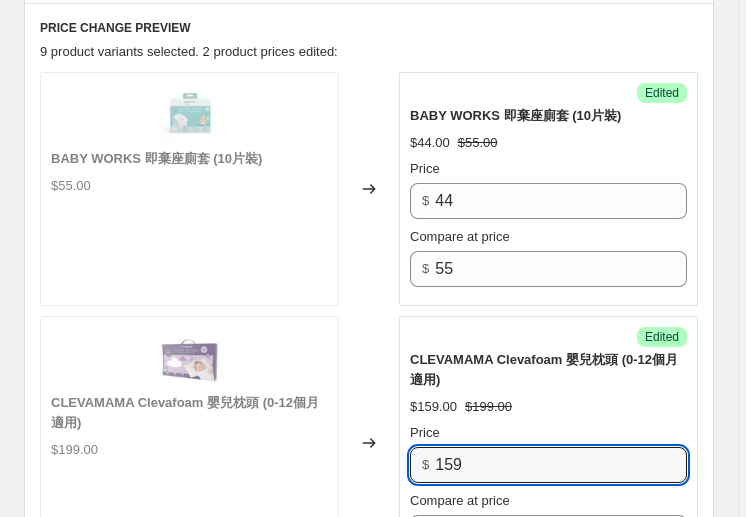 click on "69" at bounding box center [561, 709] 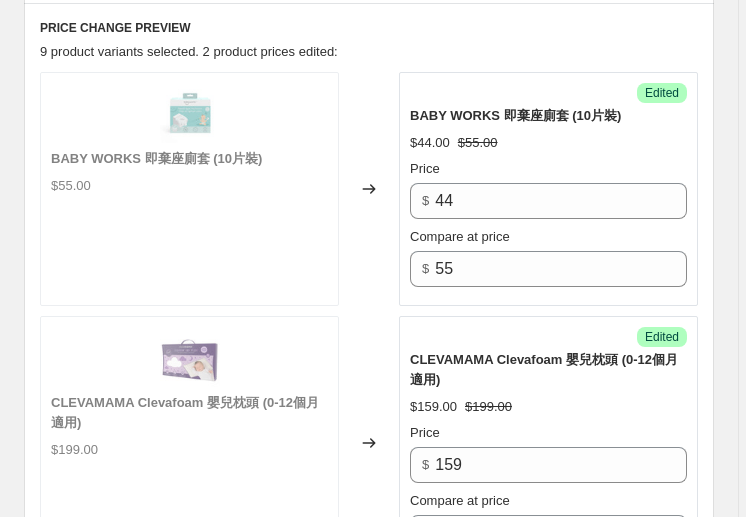 paste on "55" 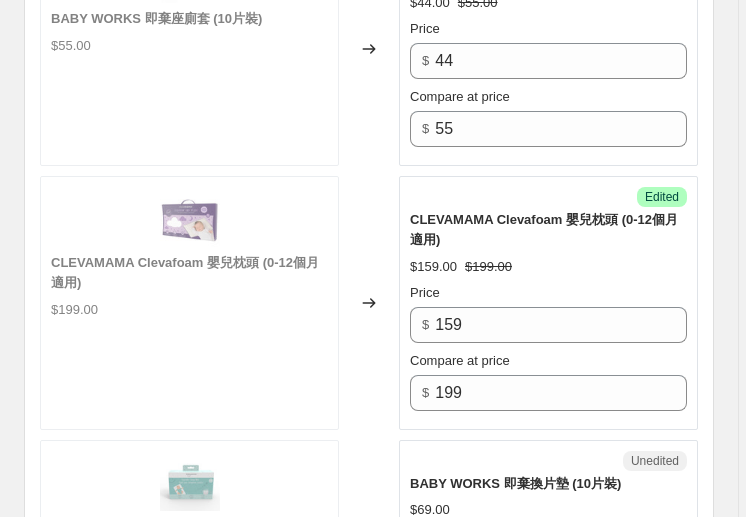 scroll, scrollTop: 1066, scrollLeft: 0, axis: vertical 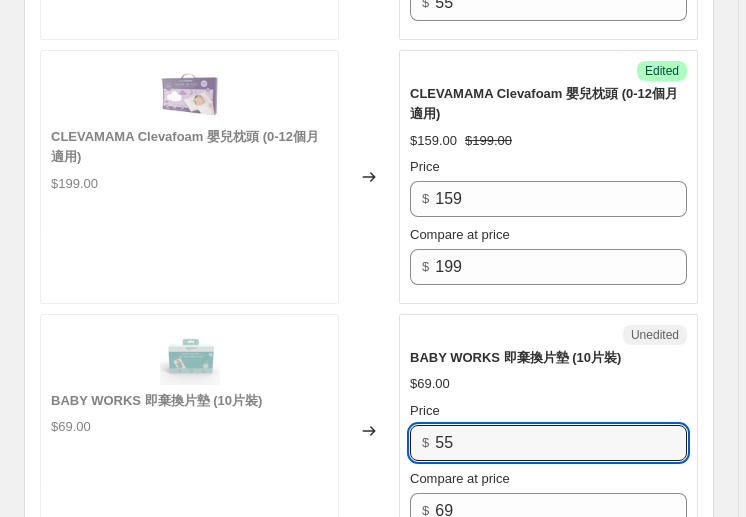 type on "55" 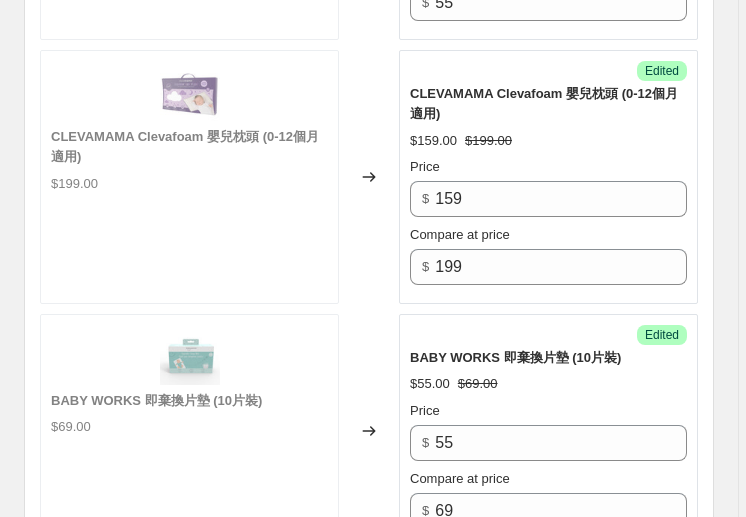 click on "2999" at bounding box center [561, 707] 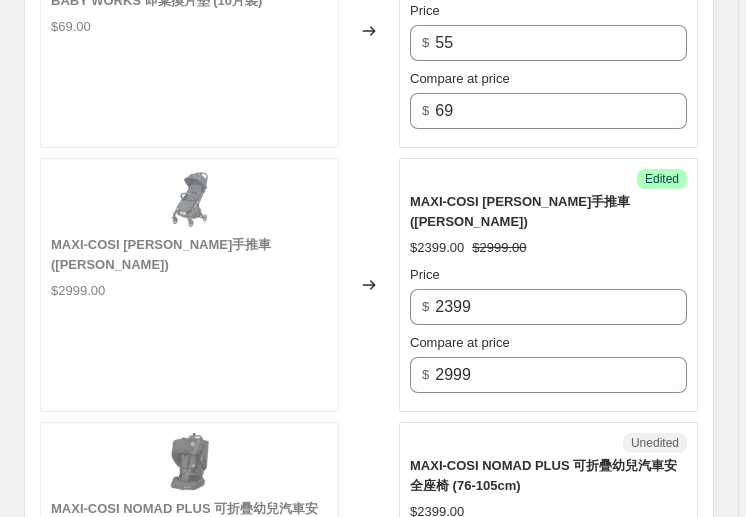 scroll, scrollTop: 1466, scrollLeft: 0, axis: vertical 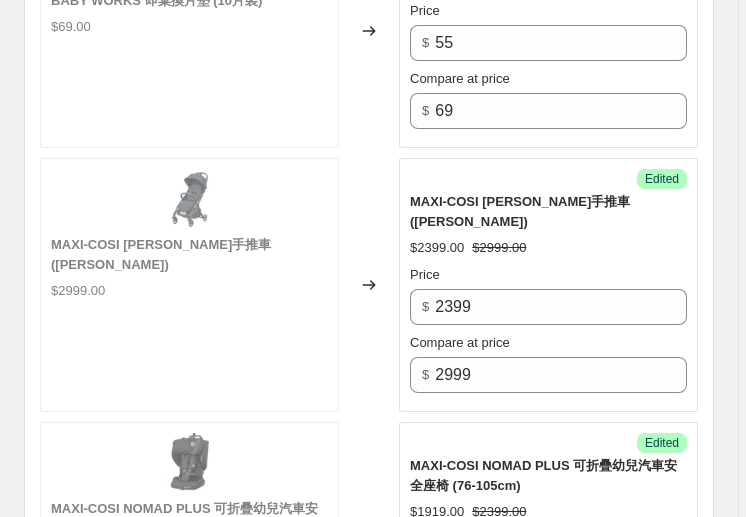 click on "4199" at bounding box center [561, 1098] 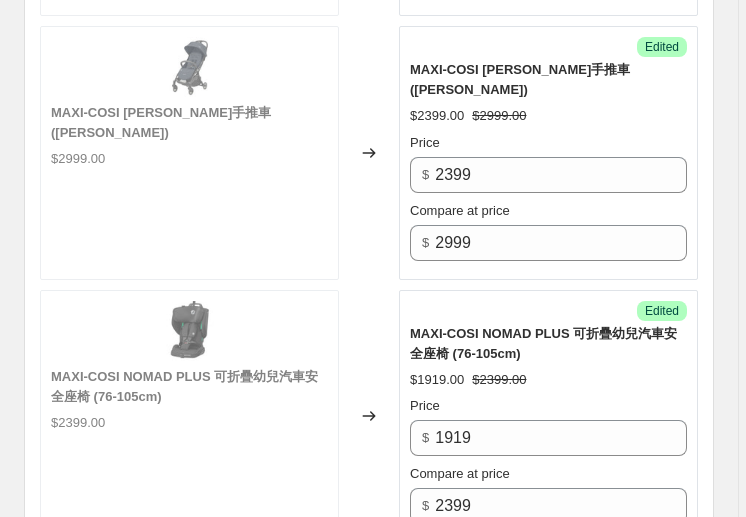 scroll, scrollTop: 1600, scrollLeft: 0, axis: vertical 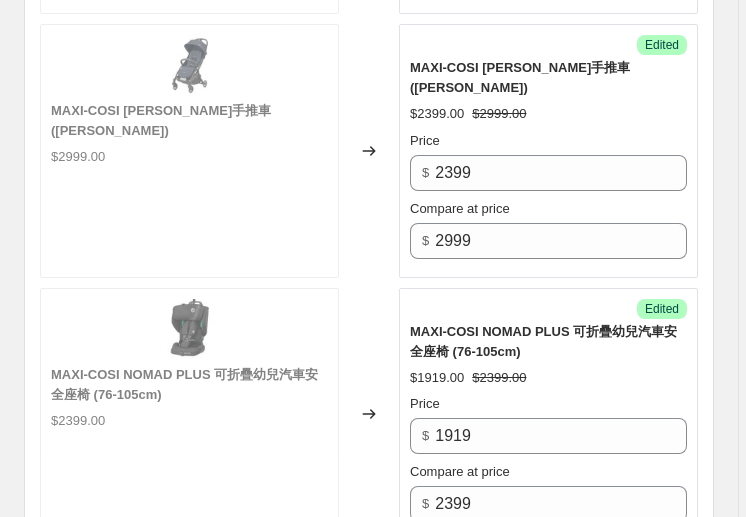 type on "3359" 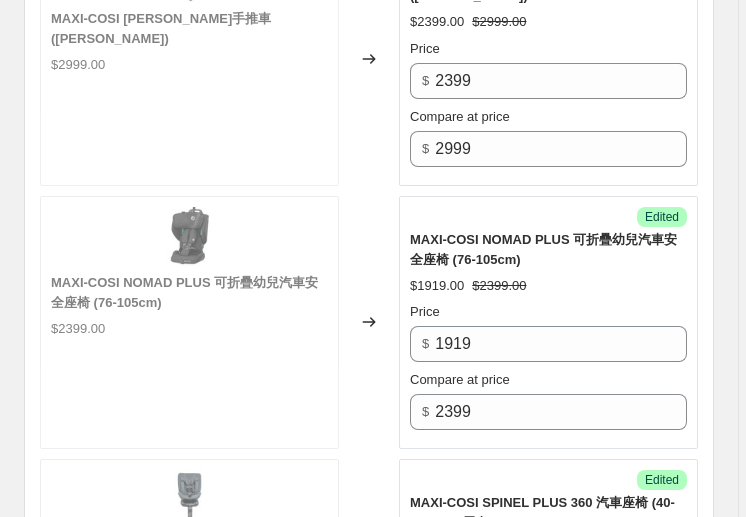 scroll, scrollTop: 1733, scrollLeft: 0, axis: vertical 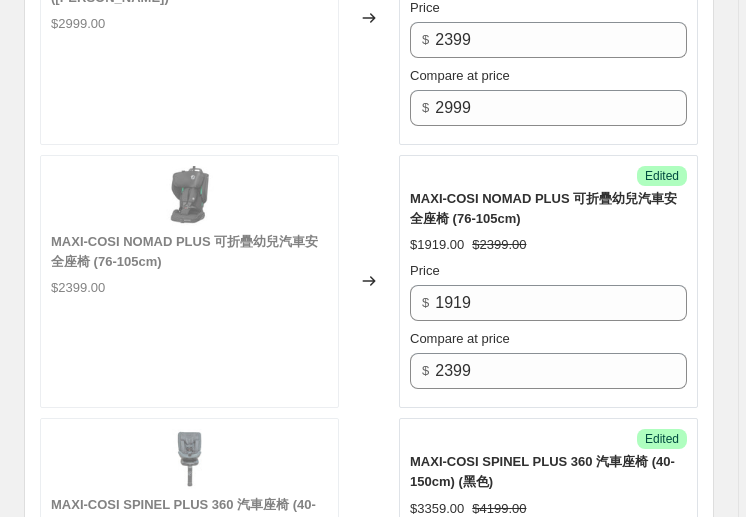 click on "4099" at bounding box center [561, 1075] 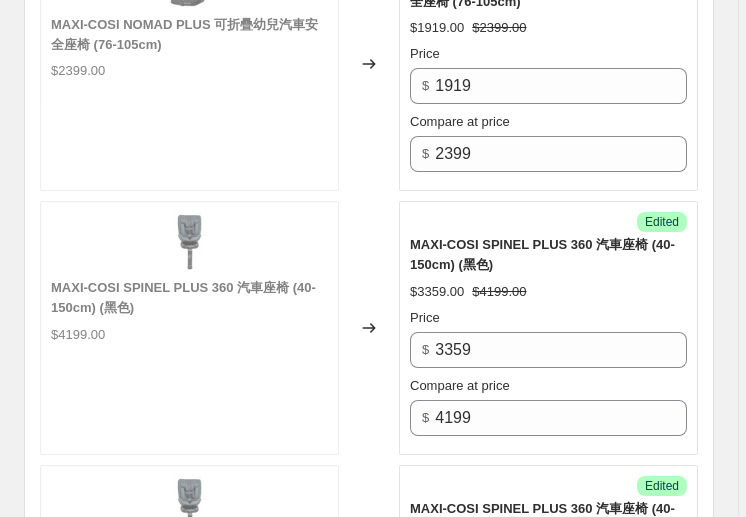 scroll, scrollTop: 2000, scrollLeft: 0, axis: vertical 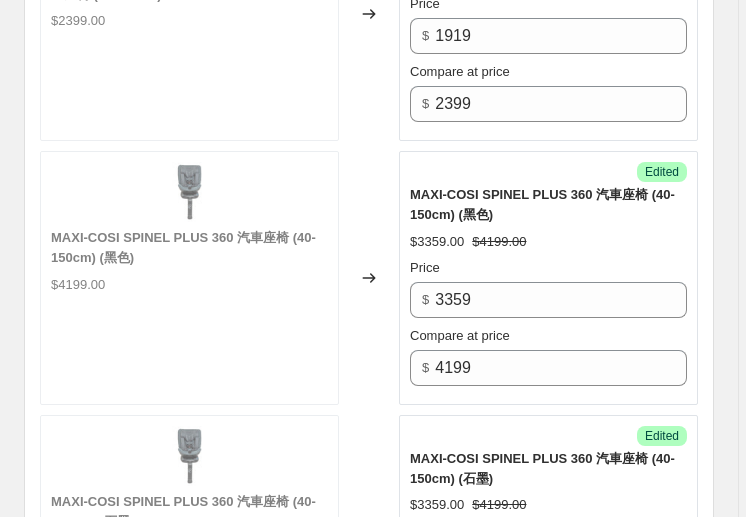 click on "4199" at bounding box center [561, 1071] 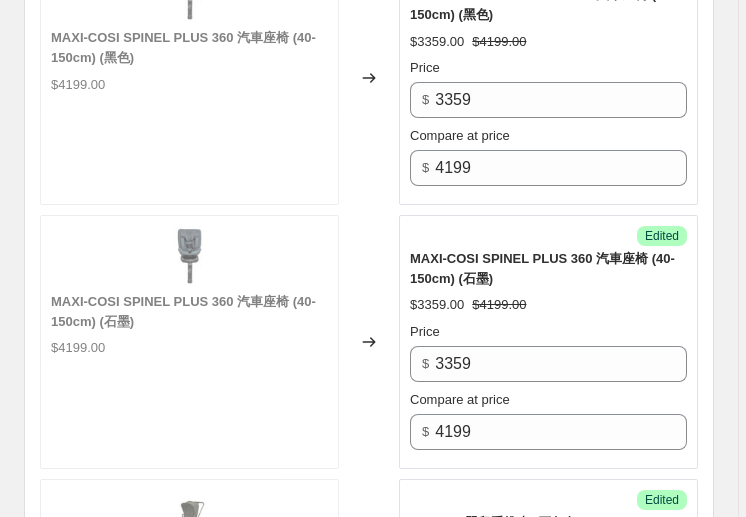 scroll, scrollTop: 2400, scrollLeft: 0, axis: vertical 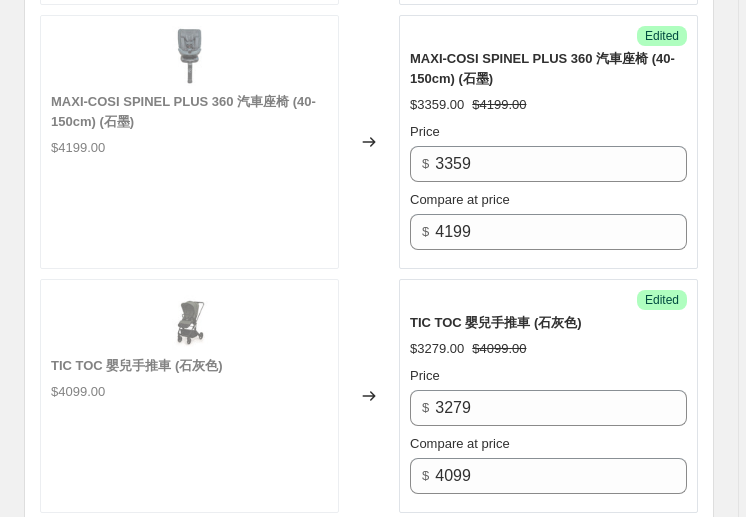 click on "Revert to original prices later?" at bounding box center (50, 1322) 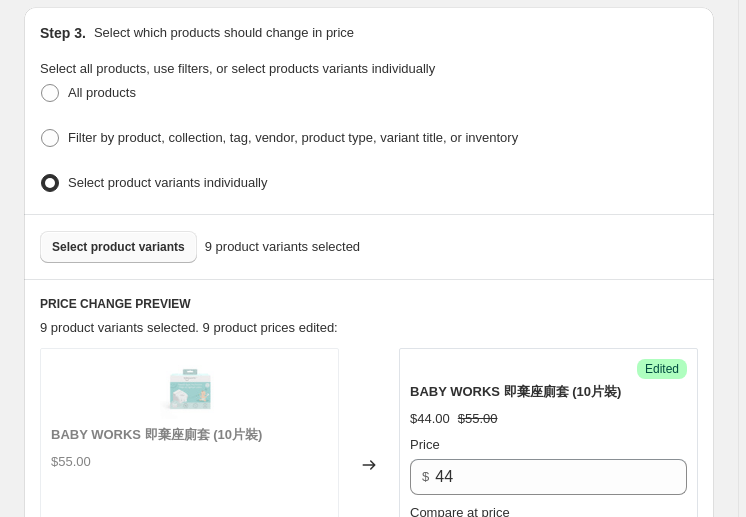 scroll, scrollTop: 533, scrollLeft: 0, axis: vertical 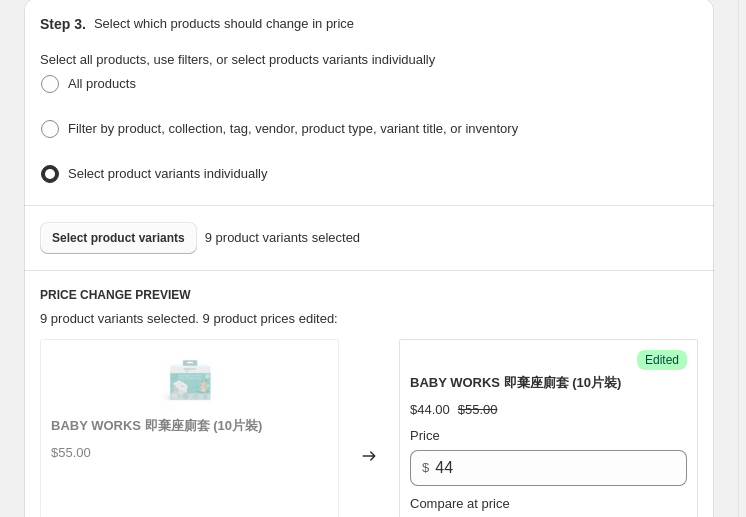 click on "PRICE CHANGE PREVIEW 9 product variants selected. 9 product prices edited: BABY WORKS 即棄座廁套 (10片裝) $55.00 Changed to Success Edited BABY WORKS 即棄座廁套 (10片裝) $44.00 $55.00 Price $ 44 Compare at price $ 55 CLEVAMAMA Clevafoam 嬰兒枕頭 (0-12個月適用) $199.00 Changed to Success Edited CLEVAMAMA Clevafoam 嬰兒枕頭 (0-12個月適用) $159.00 $199.00 Price $ 159 Compare at price $ 199 BABY WORKS 即棄換片墊 (10片裝) $69.00 Changed to Success Edited BABY WORKS 即棄換片墊 (10片裝) $55.00 $69.00 Price $ 55 Compare at price $ 69 MAXI-COSI JAYA 嬰兒手推車 (灰 GREY) $2999.00 Changed to Success Edited MAXI-COSI JAYA 嬰兒手推車 (灰 GREY) $2399.00 $2999.00 Price $ 2399 Compare at price $ 2999 MAXI-COSI NOMAD PLUS 可折疊幼兒汽車安全座椅 (76-105cm) $2399.00 Changed to Success Edited MAXI-COSI NOMAD PLUS 可折疊幼兒汽車安全座椅 (76-105cm) $1919.00 $2399.00 Price $ 1919 Compare at price $ 2399 $4199.00 Changed to Success Edited $3359.00 $4199.00" at bounding box center (369, 1488) 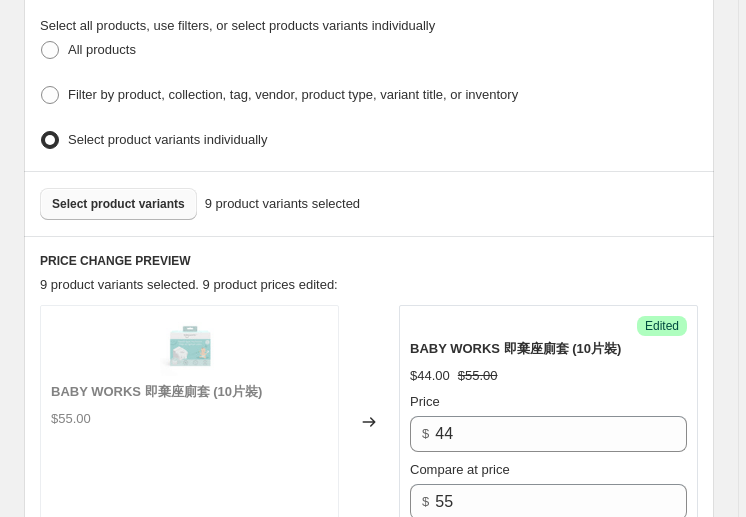 scroll, scrollTop: 600, scrollLeft: 0, axis: vertical 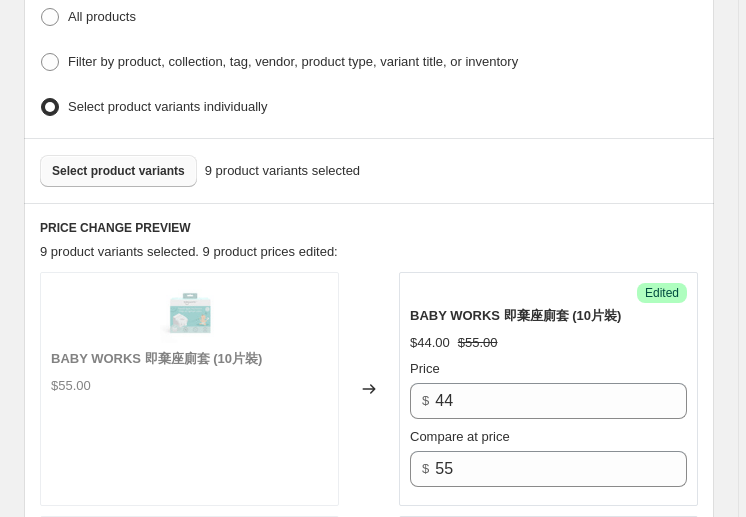 click on "159" at bounding box center [561, 665] 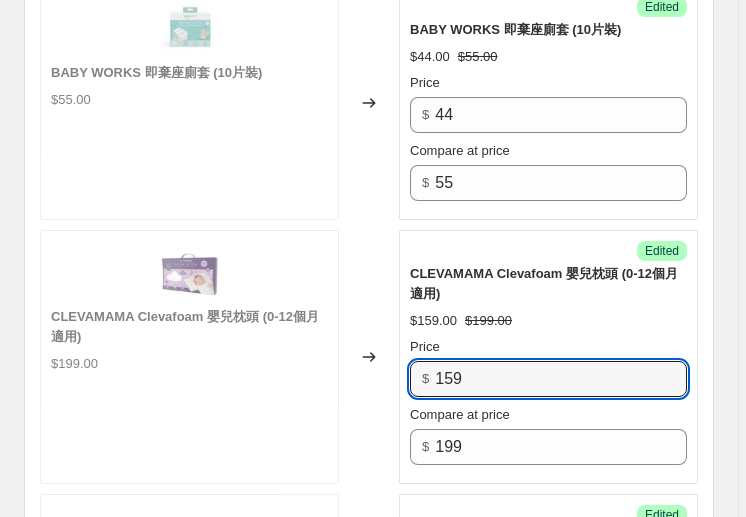scroll, scrollTop: 1066, scrollLeft: 0, axis: vertical 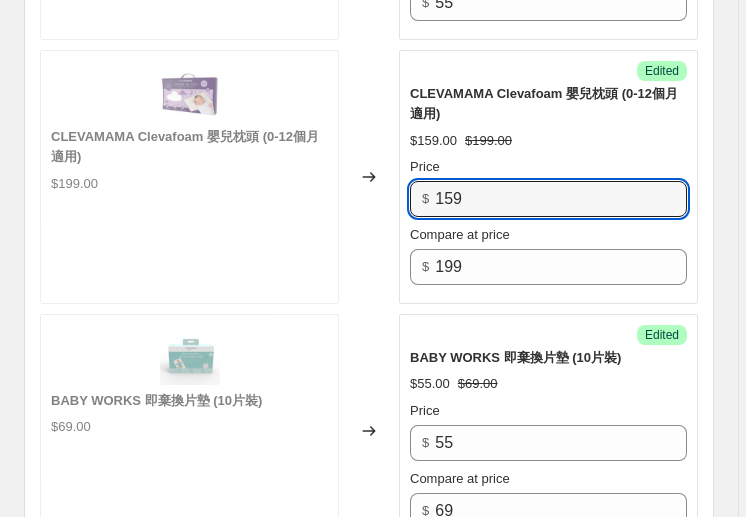 click on "BABY WORKS 即棄座廁套 (10片裝) $55.00 Changed to Success Edited BABY WORKS 即棄座廁套 (10片裝) $44.00 $55.00 Price $ 44 Compare at price $ 55 CLEVAMAMA Clevafoam 嬰兒枕頭 (0-12個月適用) $199.00 Changed to Success Edited CLEVAMAMA Clevafoam 嬰兒枕頭 (0-12個月適用) $159.00 $199.00 Price $ 159 Compare at price $ 199 BABY WORKS 即棄換片墊 (10片裝) $69.00 Changed to Success Edited BABY WORKS 即棄換片墊 (10片裝) $55.00 $69.00 Price $ 55 Compare at price $ 69 MAXI-COSI JAYA 嬰兒手推車 (灰 GREY) $2999.00 Changed to Success Edited MAXI-COSI JAYA 嬰兒手推車 (灰 GREY) $2399.00 $2999.00 Price $ 2399 Compare at price $ 2999 MAXI-COSI NOMAD PLUS 可折疊幼兒汽車安全座椅 (76-105cm) $2399.00 Changed to Success Edited MAXI-COSI NOMAD PLUS 可折疊幼兒汽車安全座椅 (76-105cm) $1919.00 $2399.00 Price $ 1919 Compare at price $ 2399 MAXI-COSI SPINEL PLUS 360 汽車座椅 (40-150cm) (黑色) $4199.00 Changed to Success Edited $3359.00 $4199.00 Price $ 3359 $" at bounding box center [369, 958] 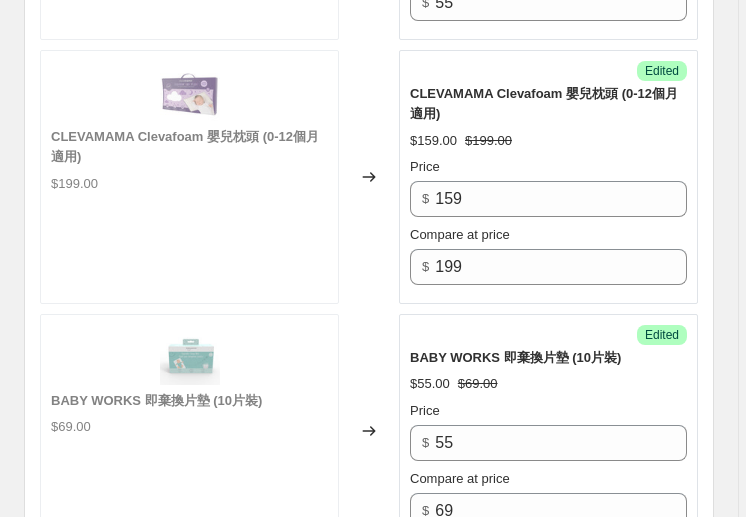 scroll, scrollTop: 1200, scrollLeft: 0, axis: vertical 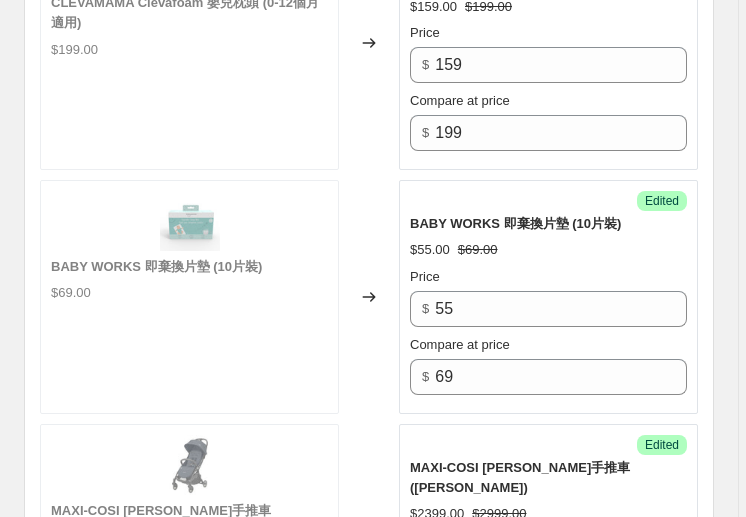 click on "BABY WORKS 即棄座廁套 (10片裝) $55.00 Changed to Success Edited BABY WORKS 即棄座廁套 (10片裝) $44.00 $55.00 Price $ 44 Compare at price $ 55 CLEVAMAMA Clevafoam 嬰兒枕頭 (0-12個月適用) $199.00 Changed to Success Edited CLEVAMAMA Clevafoam 嬰兒枕頭 (0-12個月適用) $159.00 $199.00 Price $ 159 Compare at price $ 199 BABY WORKS 即棄換片墊 (10片裝) $69.00 Changed to Success Edited BABY WORKS 即棄換片墊 (10片裝) $55.00 $69.00 Price $ 55 Compare at price $ 69 MAXI-COSI JAYA 嬰兒手推車 (灰 GREY) $2999.00 Changed to Success Edited MAXI-COSI JAYA 嬰兒手推車 (灰 GREY) $2399.00 $2999.00 Price $ 2399 Compare at price $ 2999 MAXI-COSI NOMAD PLUS 可折疊幼兒汽車安全座椅 (76-105cm) $2399.00 Changed to Success Edited MAXI-COSI NOMAD PLUS 可折疊幼兒汽車安全座椅 (76-105cm) $1919.00 $2399.00 Price $ 1919 Compare at price $ 2399 MAXI-COSI SPINEL PLUS 360 汽車座椅 (40-150cm) (黑色) $4199.00 Changed to Success Edited $3359.00 $4199.00 Price $ 3359 $" at bounding box center [369, 824] 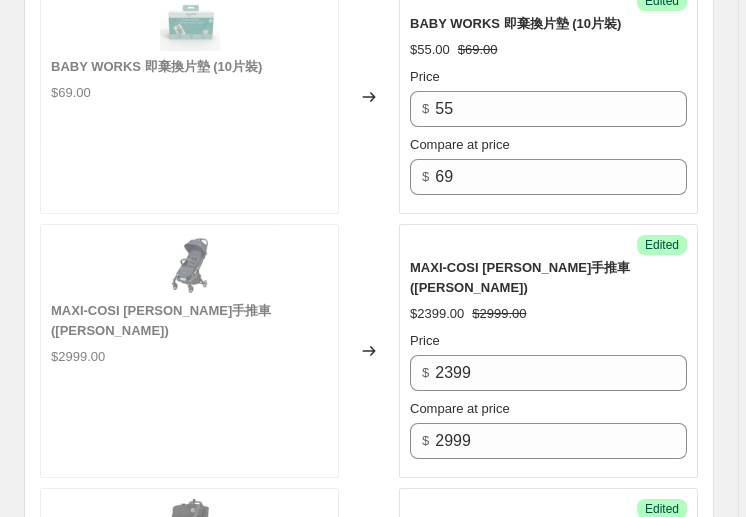 scroll, scrollTop: 1466, scrollLeft: 0, axis: vertical 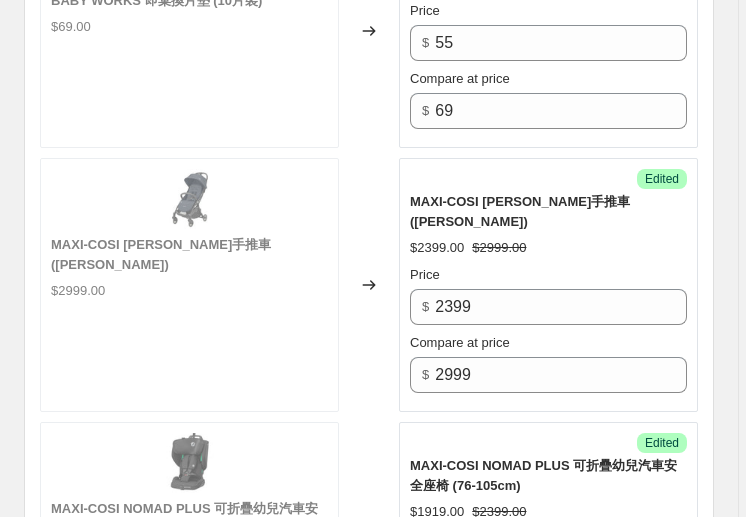 click on "Changed to" at bounding box center (369, 812) 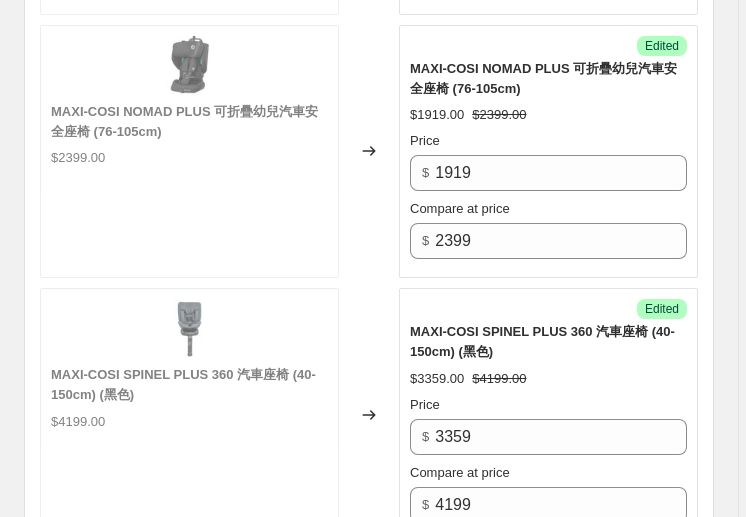 scroll, scrollTop: 1866, scrollLeft: 0, axis: vertical 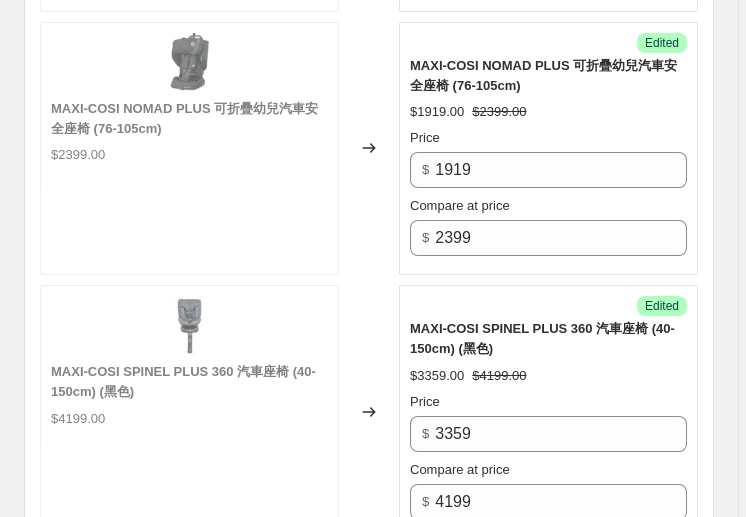 click on "Changed to" at bounding box center [369, 930] 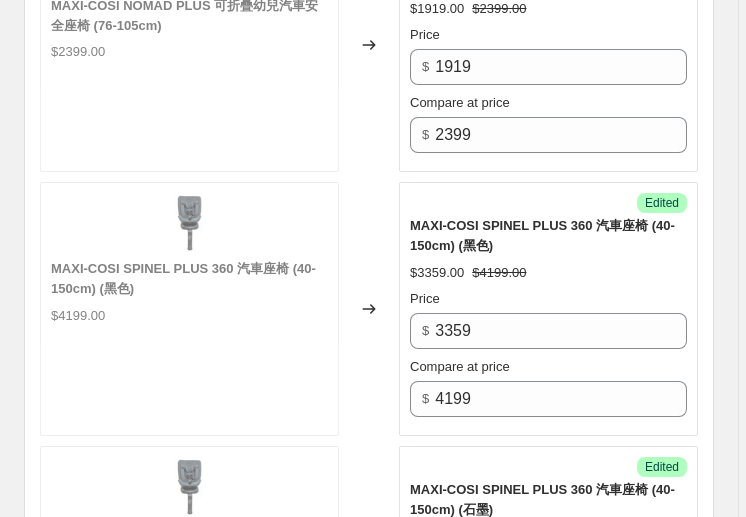 scroll, scrollTop: 2000, scrollLeft: 0, axis: vertical 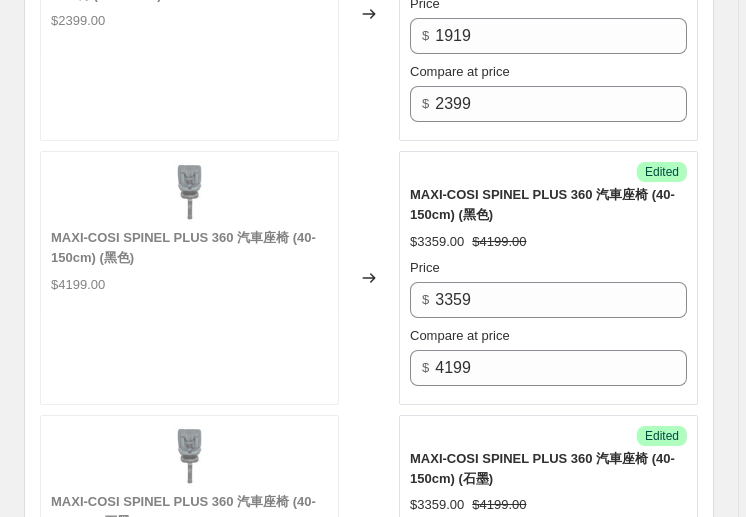 click on "Changed to" at bounding box center [369, 1050] 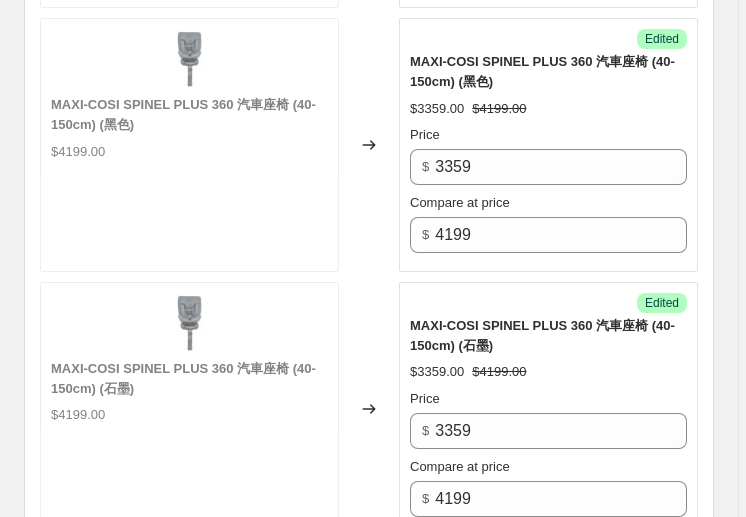scroll, scrollTop: 2400, scrollLeft: 0, axis: vertical 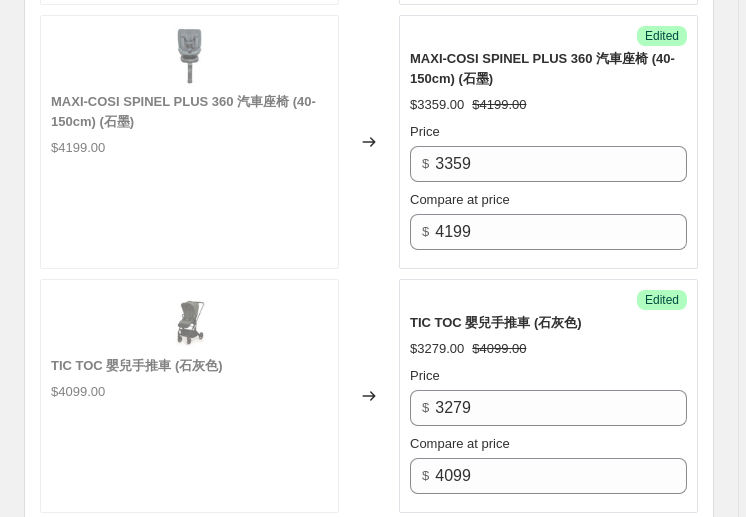 click on "[DATE]" at bounding box center [152, 1041] 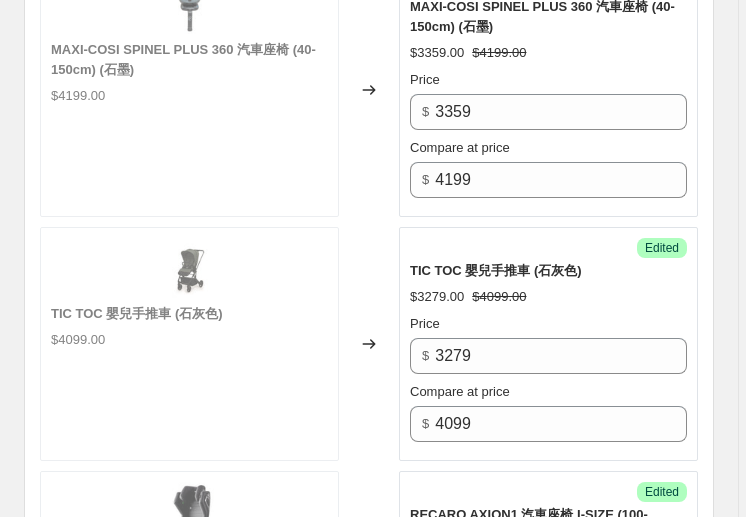scroll, scrollTop: 2600, scrollLeft: 0, axis: vertical 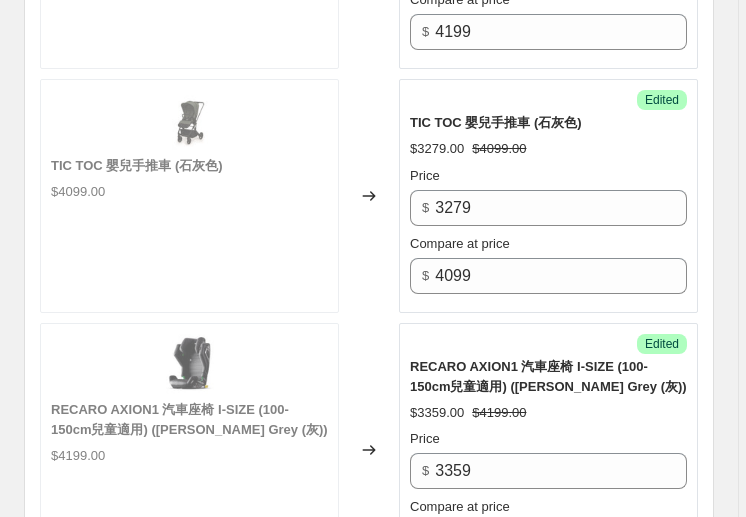 click on "[DATE]" at bounding box center [152, 1196] 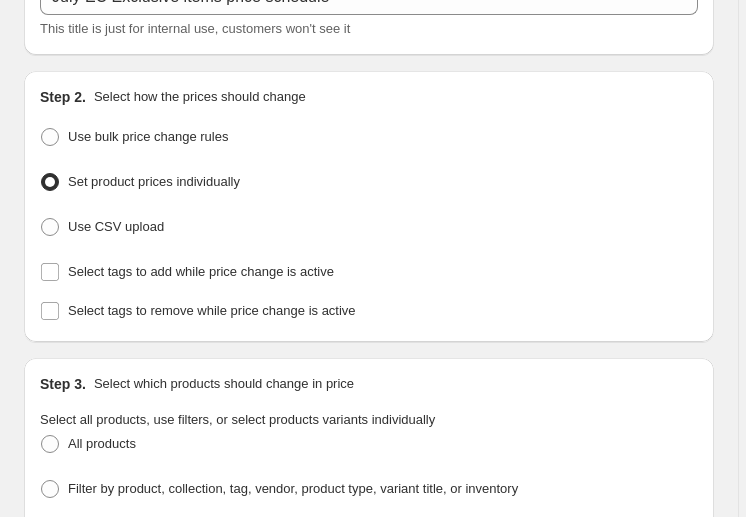 scroll, scrollTop: 200, scrollLeft: 0, axis: vertical 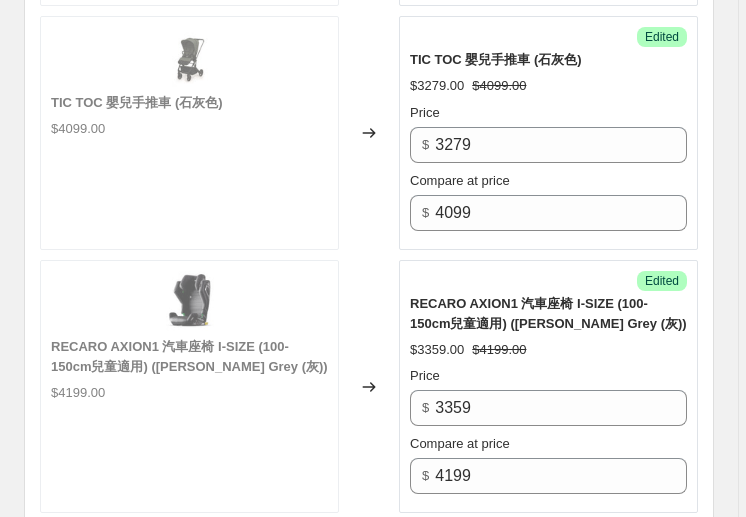 click on "Continue" at bounding box center (676, 1468) 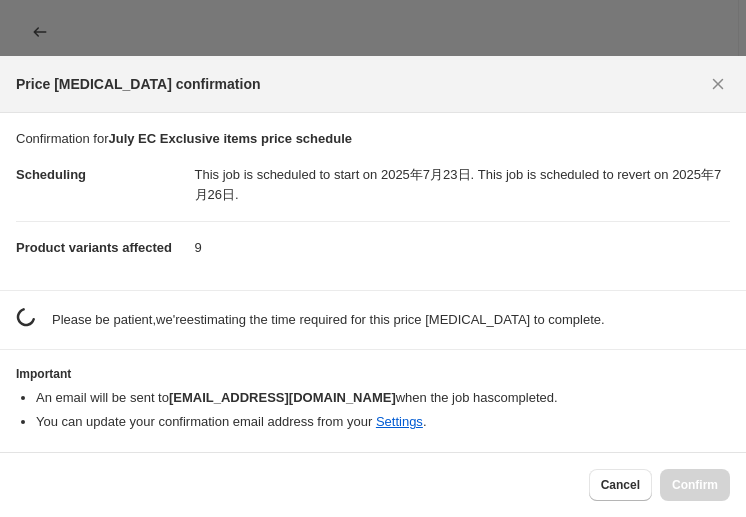 scroll, scrollTop: 0, scrollLeft: 0, axis: both 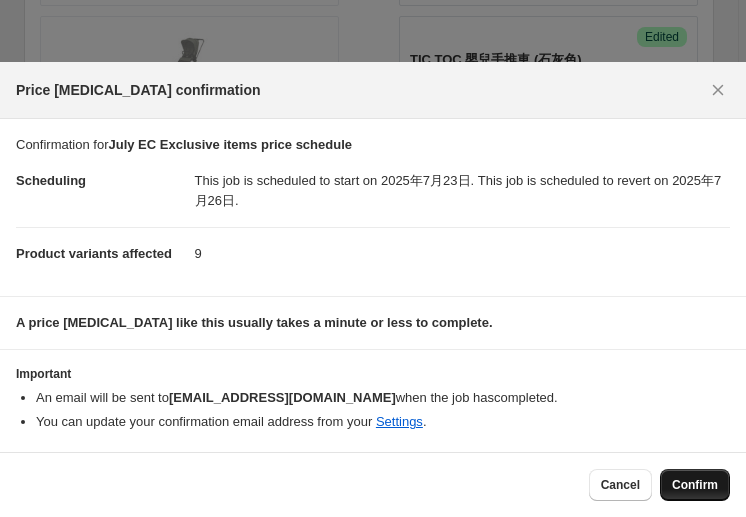 click on "Confirm" at bounding box center [695, 485] 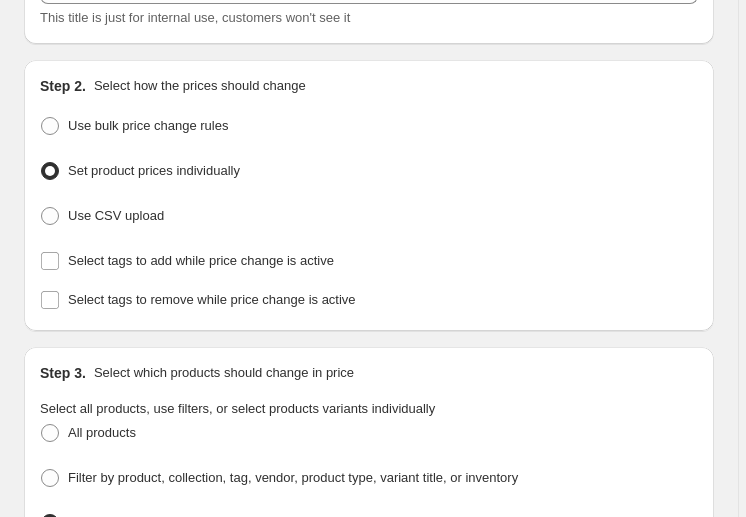 scroll, scrollTop: 0, scrollLeft: 0, axis: both 